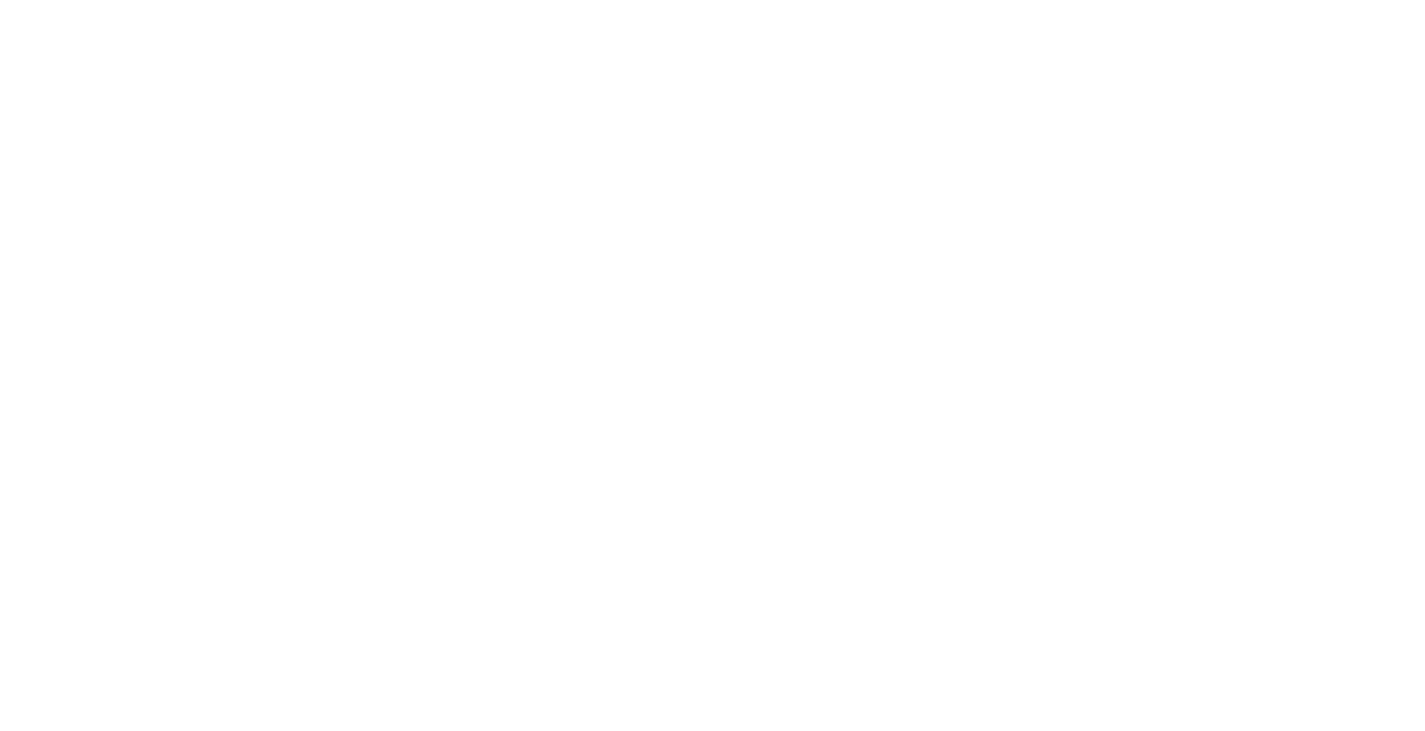scroll, scrollTop: 0, scrollLeft: 0, axis: both 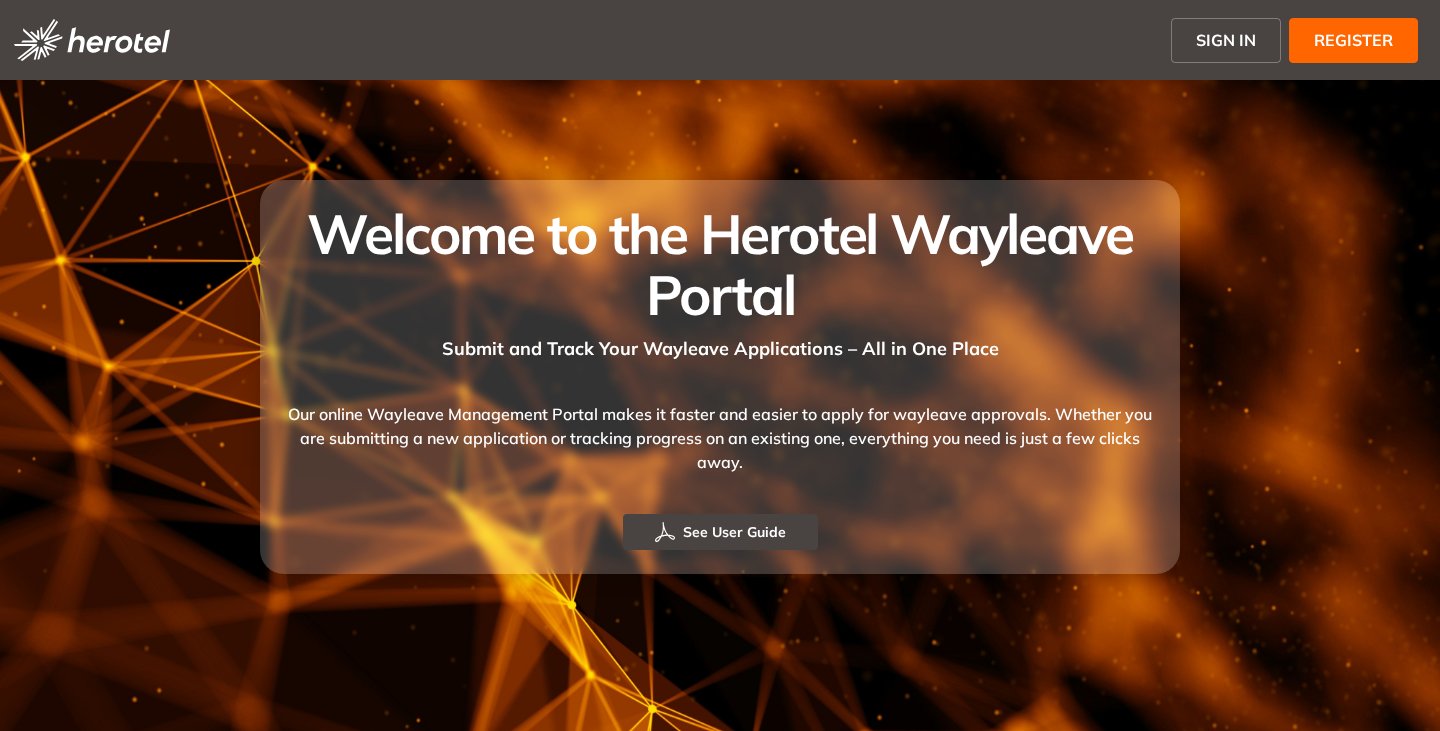 click on "SIGN IN" at bounding box center (1226, 40) 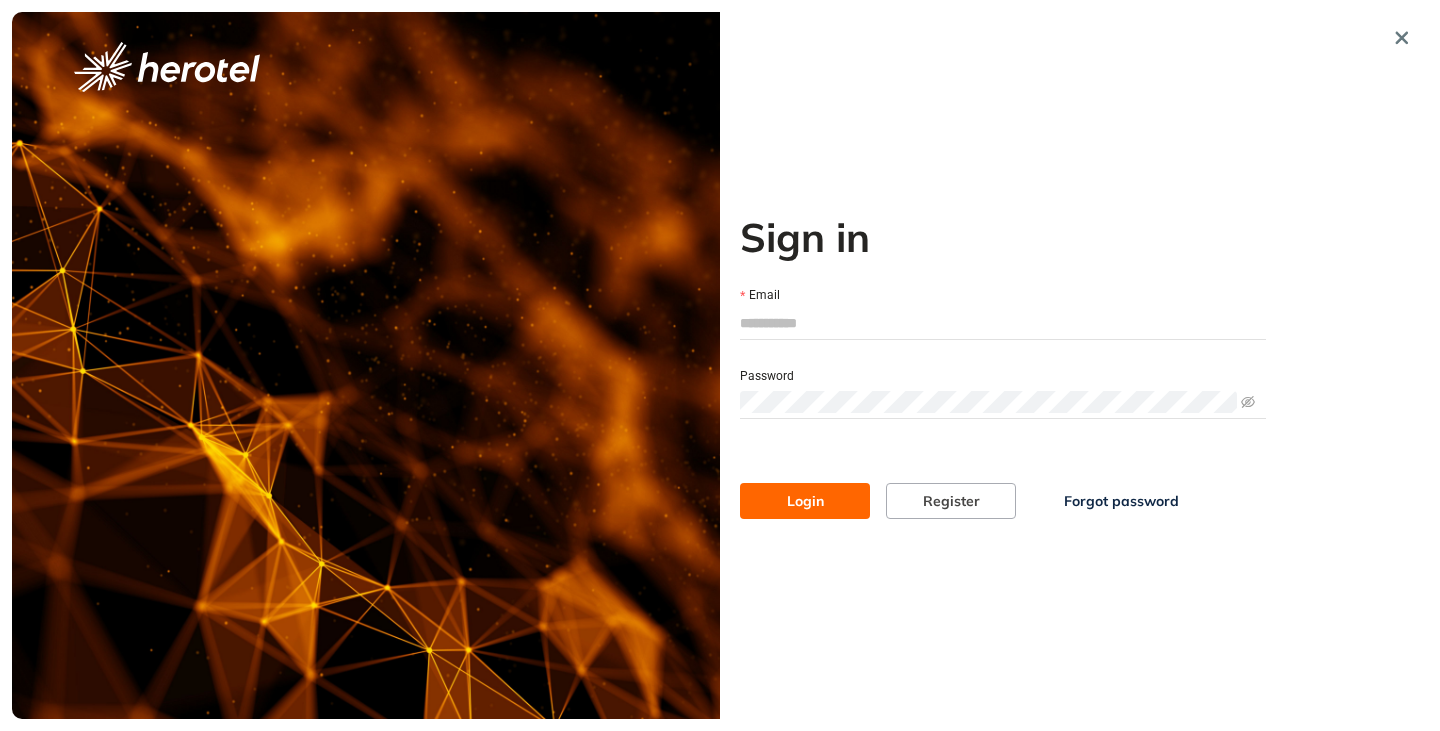 click on "Email" at bounding box center (1003, 323) 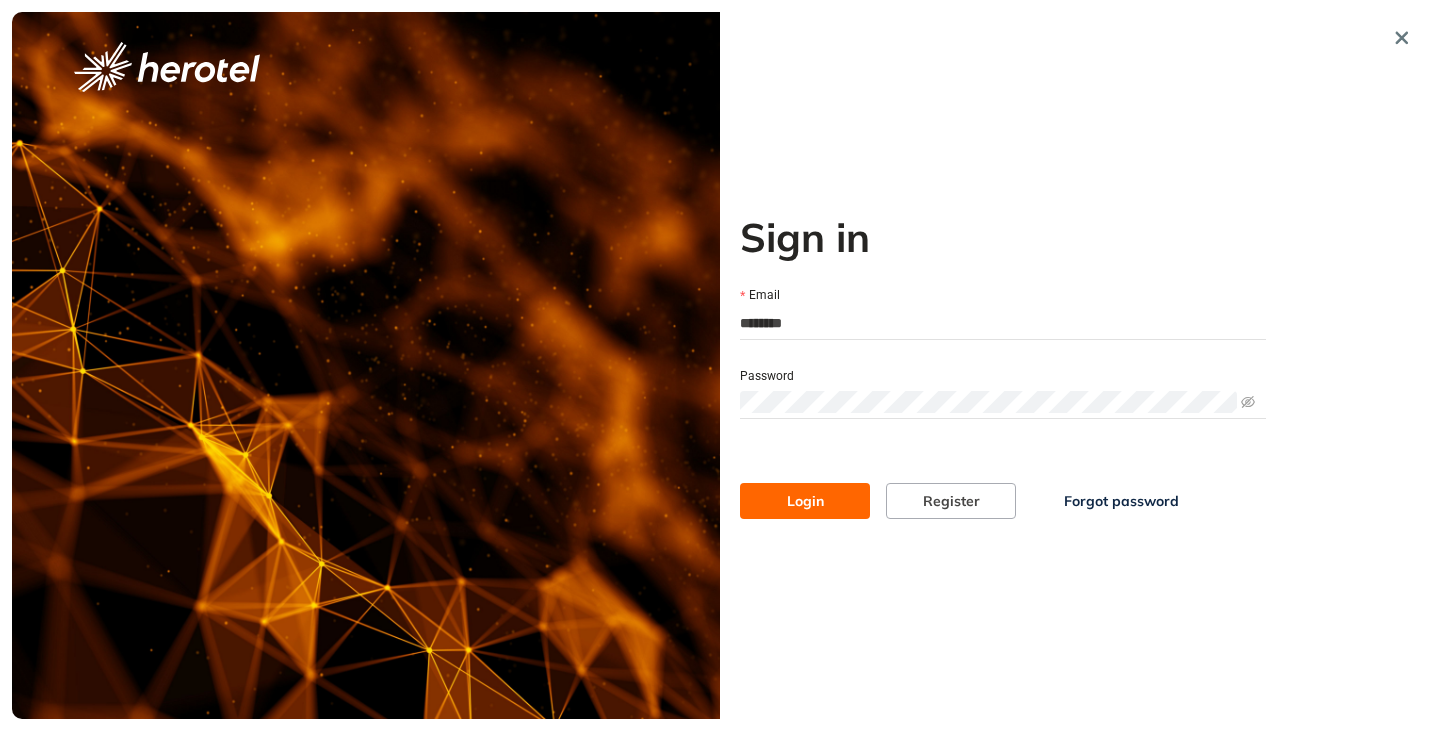 type on "**********" 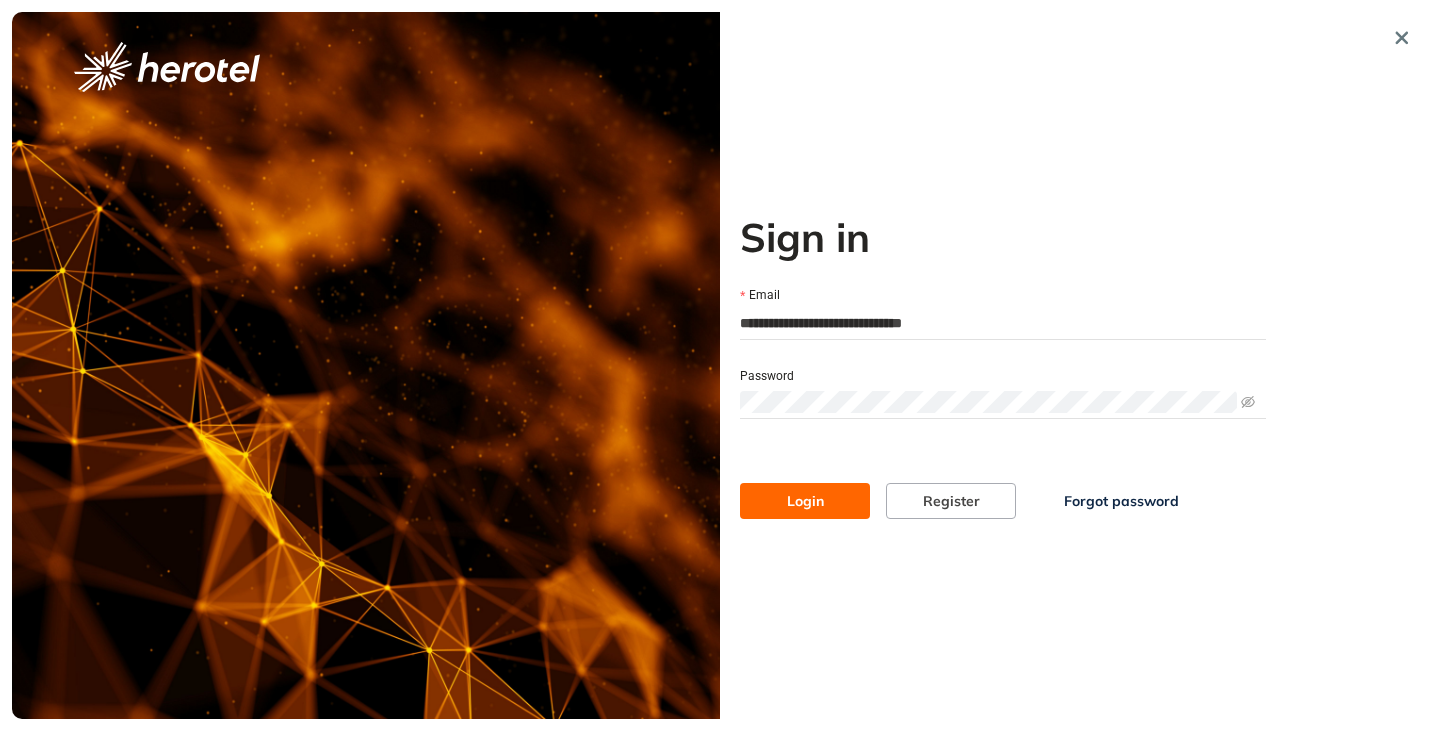 click on "Login" at bounding box center (805, 501) 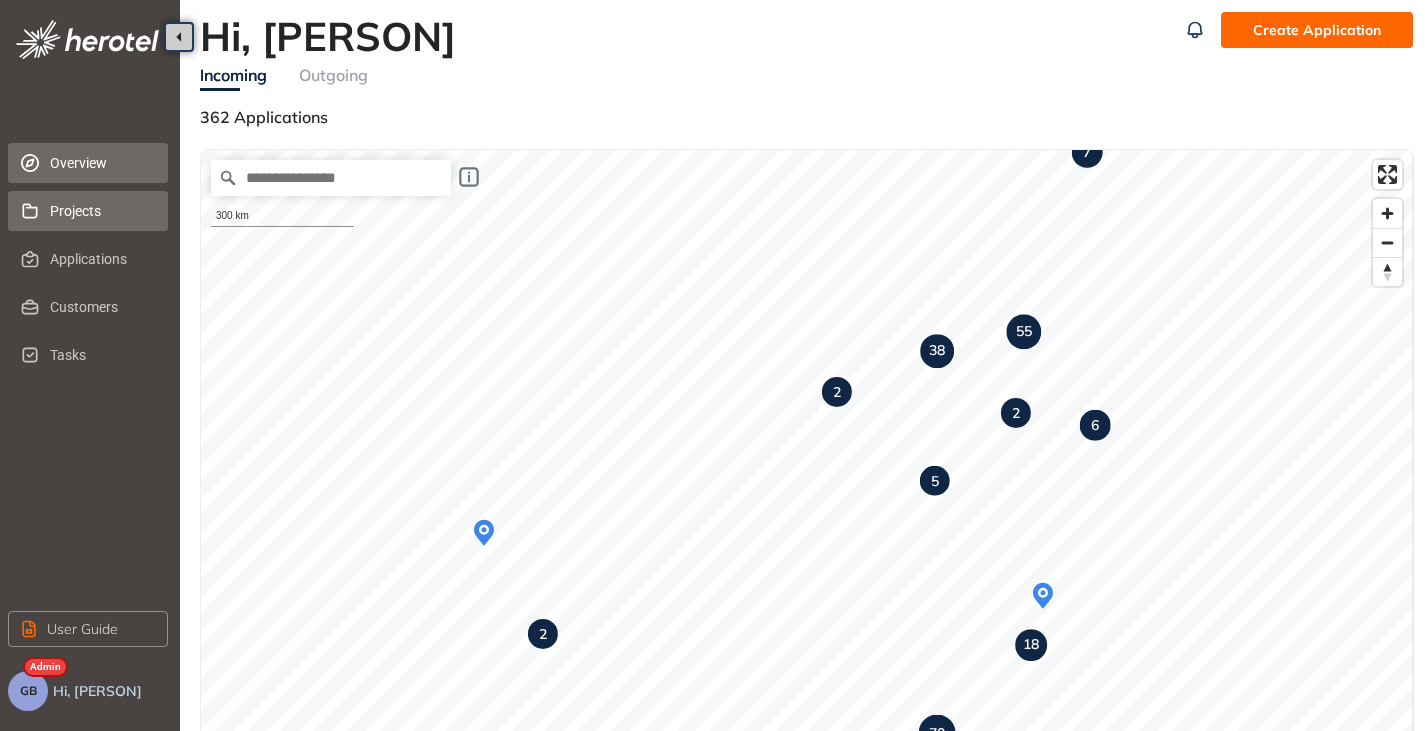 click on "Projects" at bounding box center (101, 211) 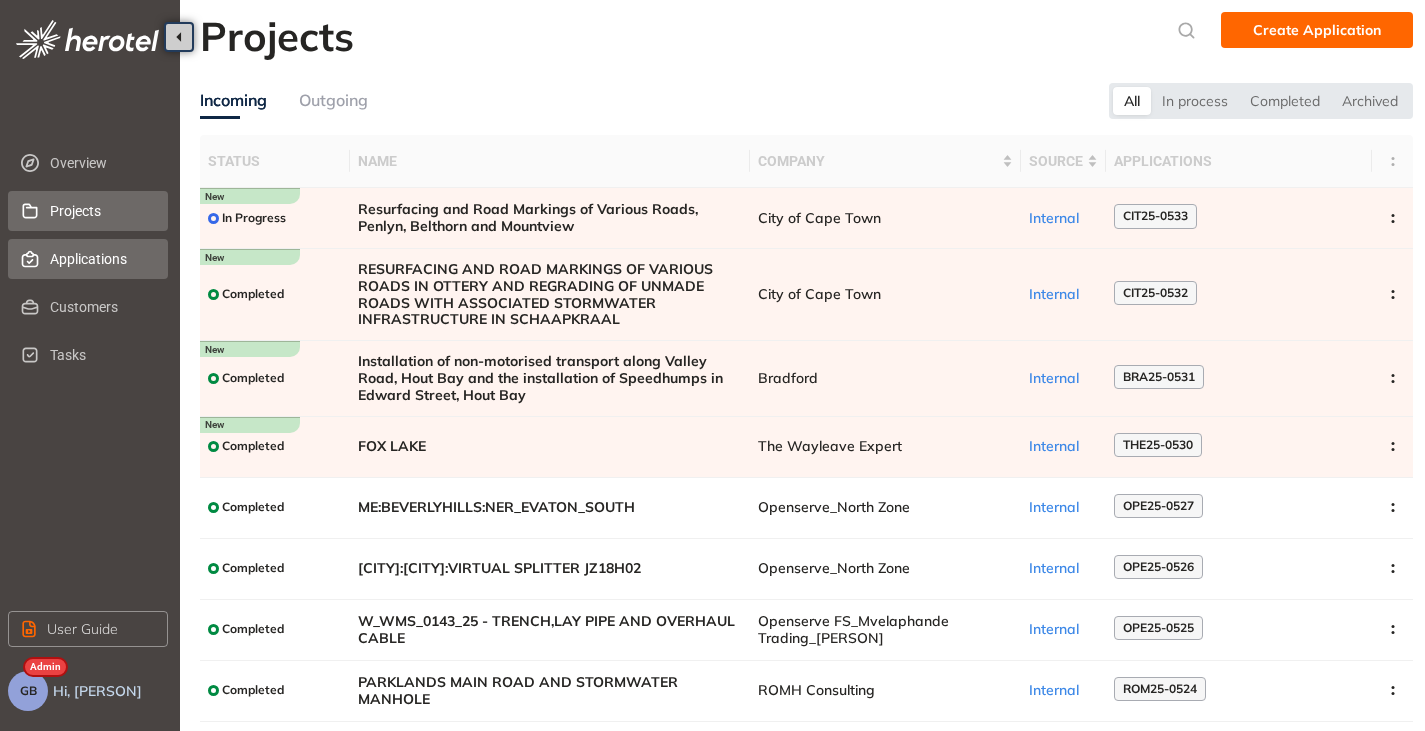 click on "Applications" at bounding box center (101, 259) 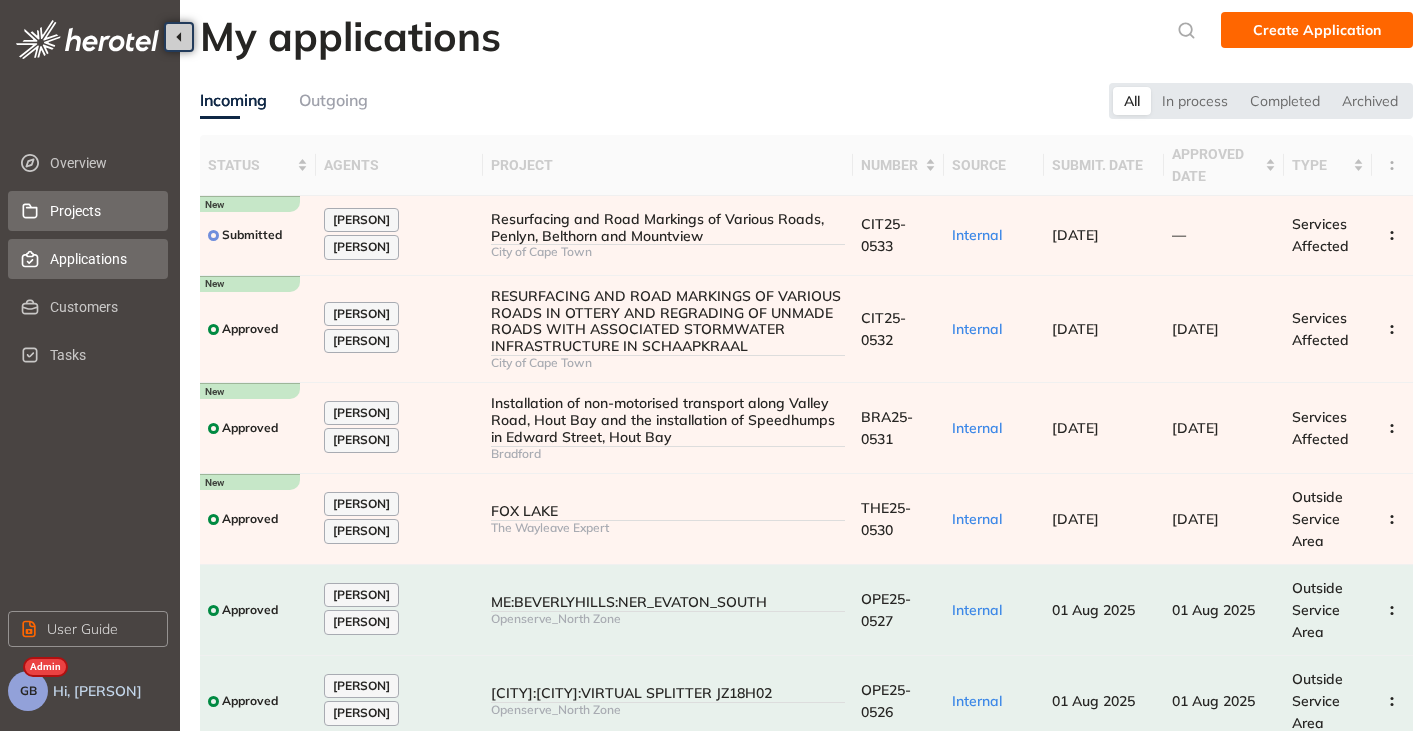 click on "Projects" at bounding box center (101, 211) 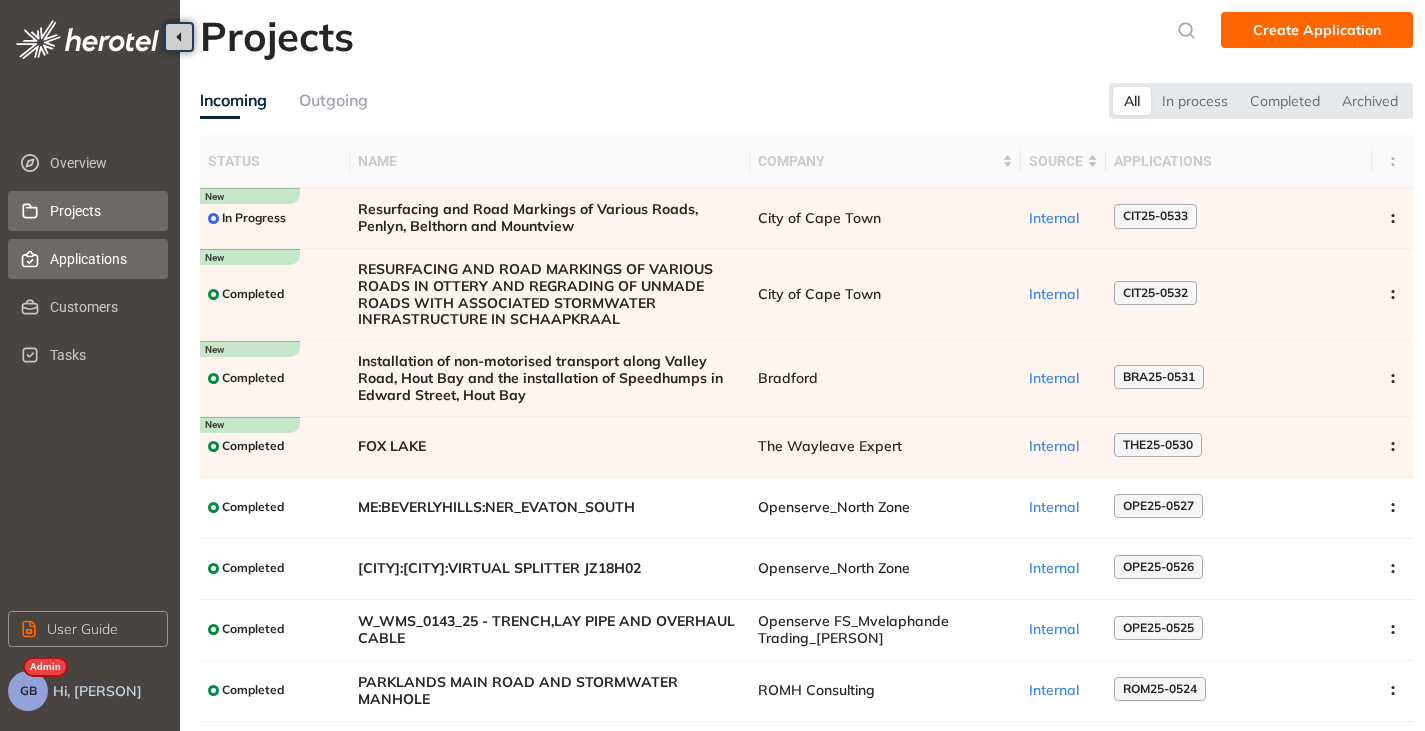 click on "Applications" at bounding box center [101, 259] 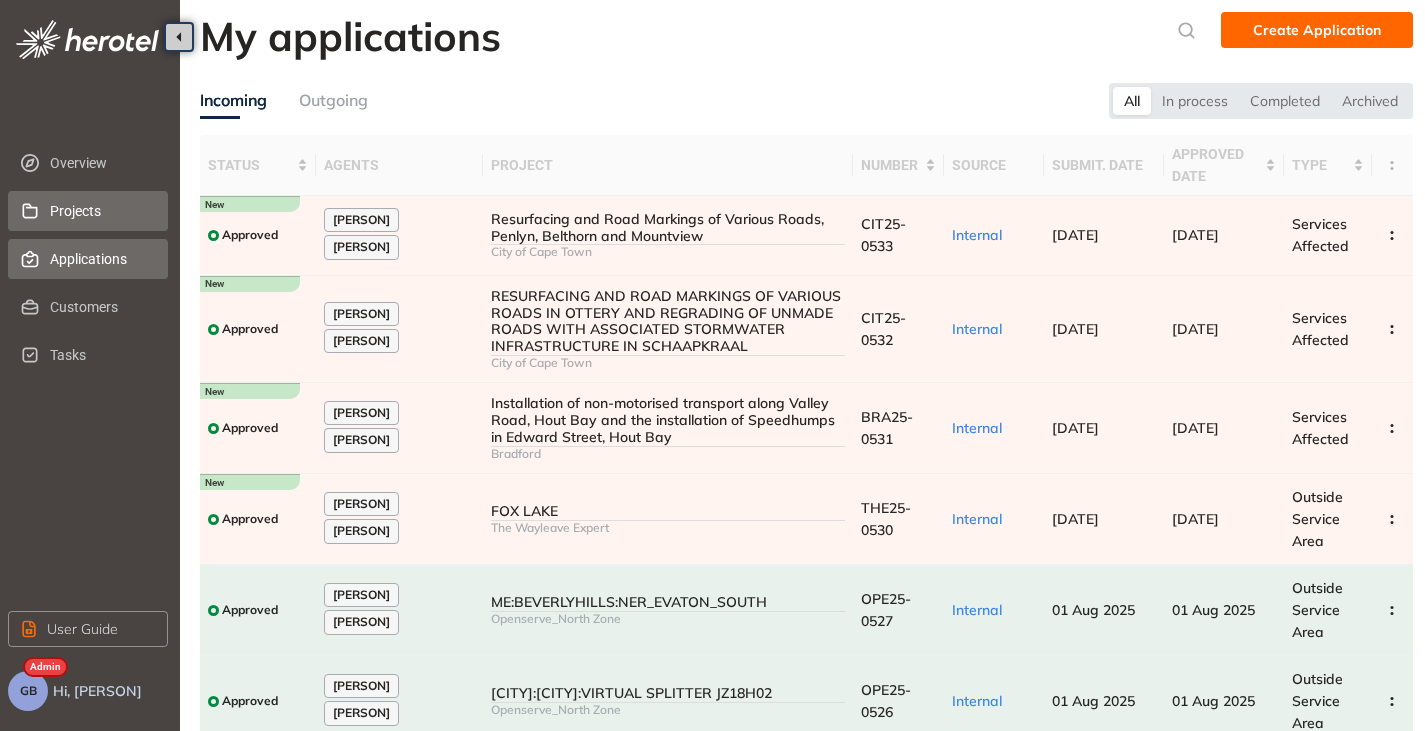 click on "Projects" at bounding box center [101, 211] 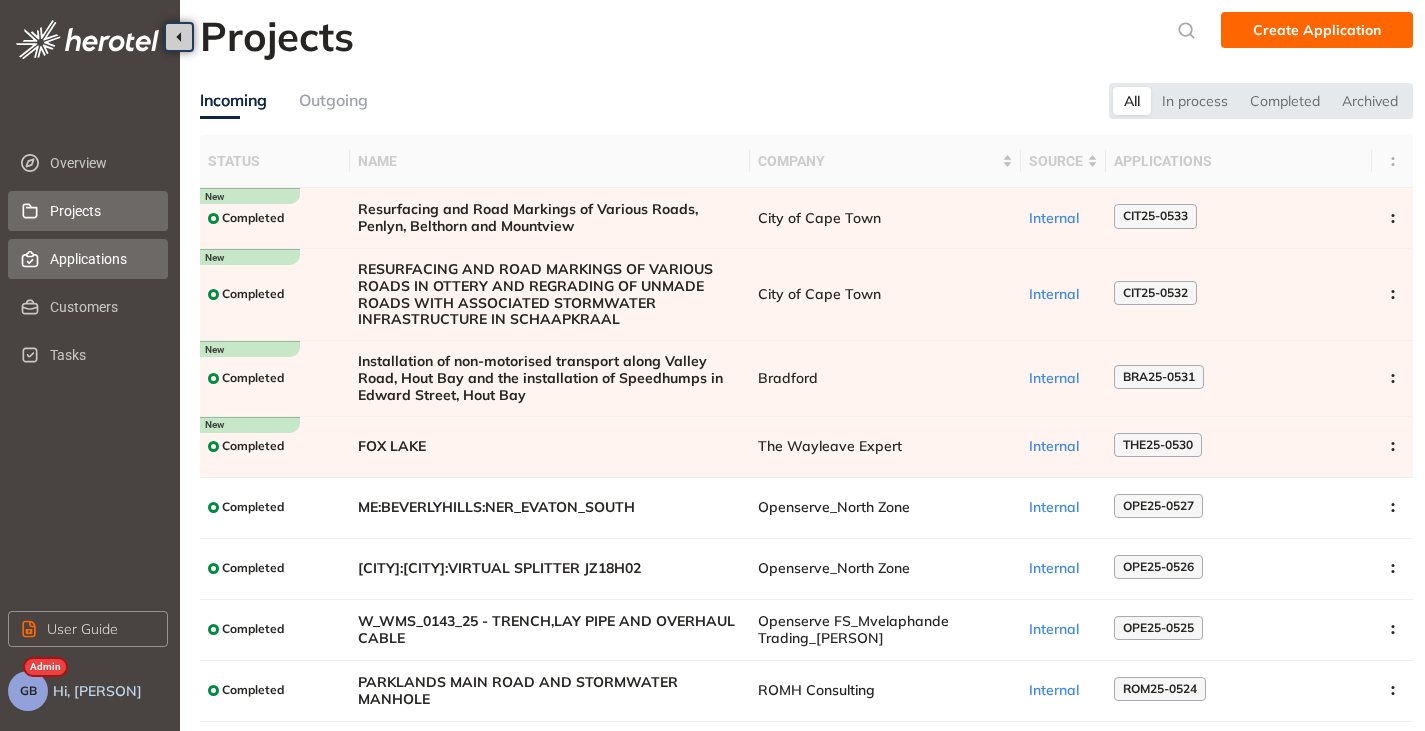 click on "Applications" at bounding box center (101, 259) 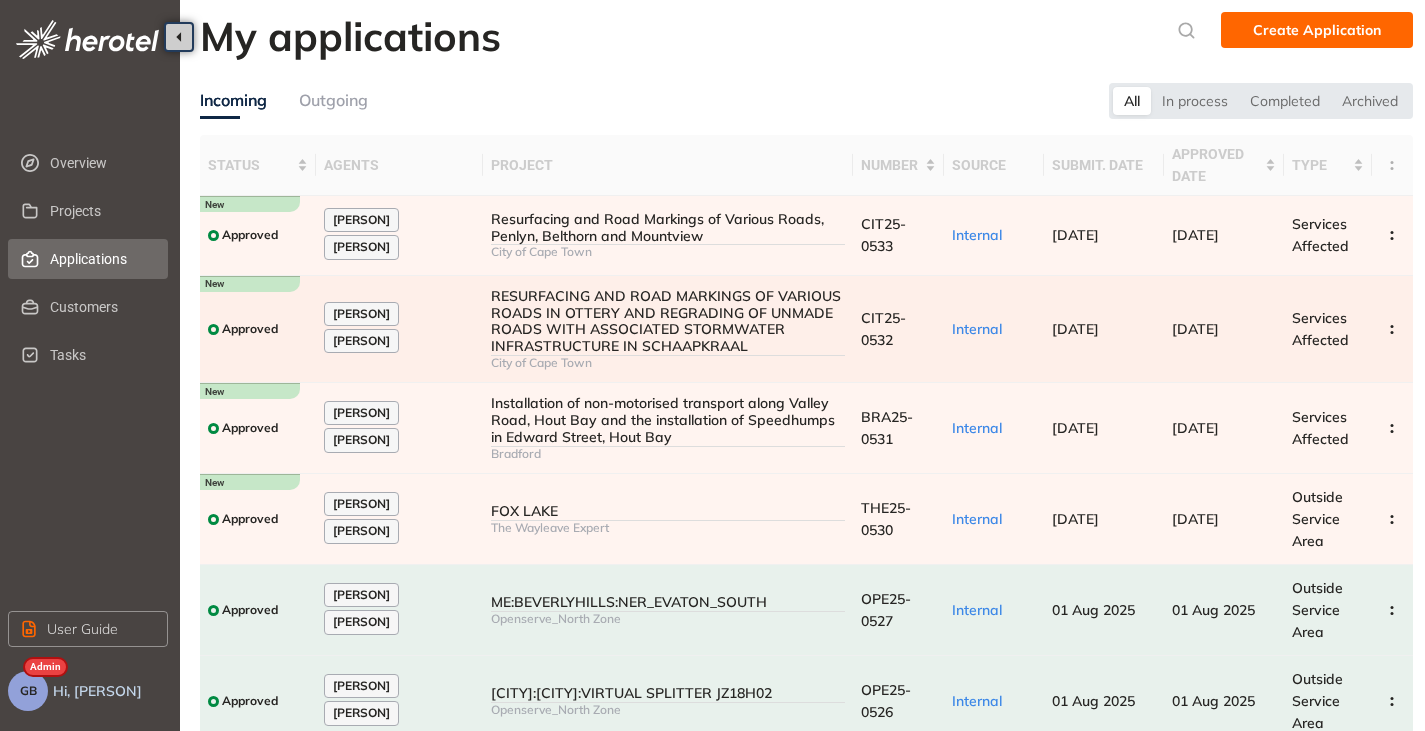 click on "RESURFACING AND ROAD MARKINGS OF VARIOUS ROADS IN OTTERY AND REGRADING OF UNMADE ROADS WITH ASSOCIATED STORMWATER INFRASTRUCTURE IN SCHAAPKRAAL" at bounding box center [667, 321] 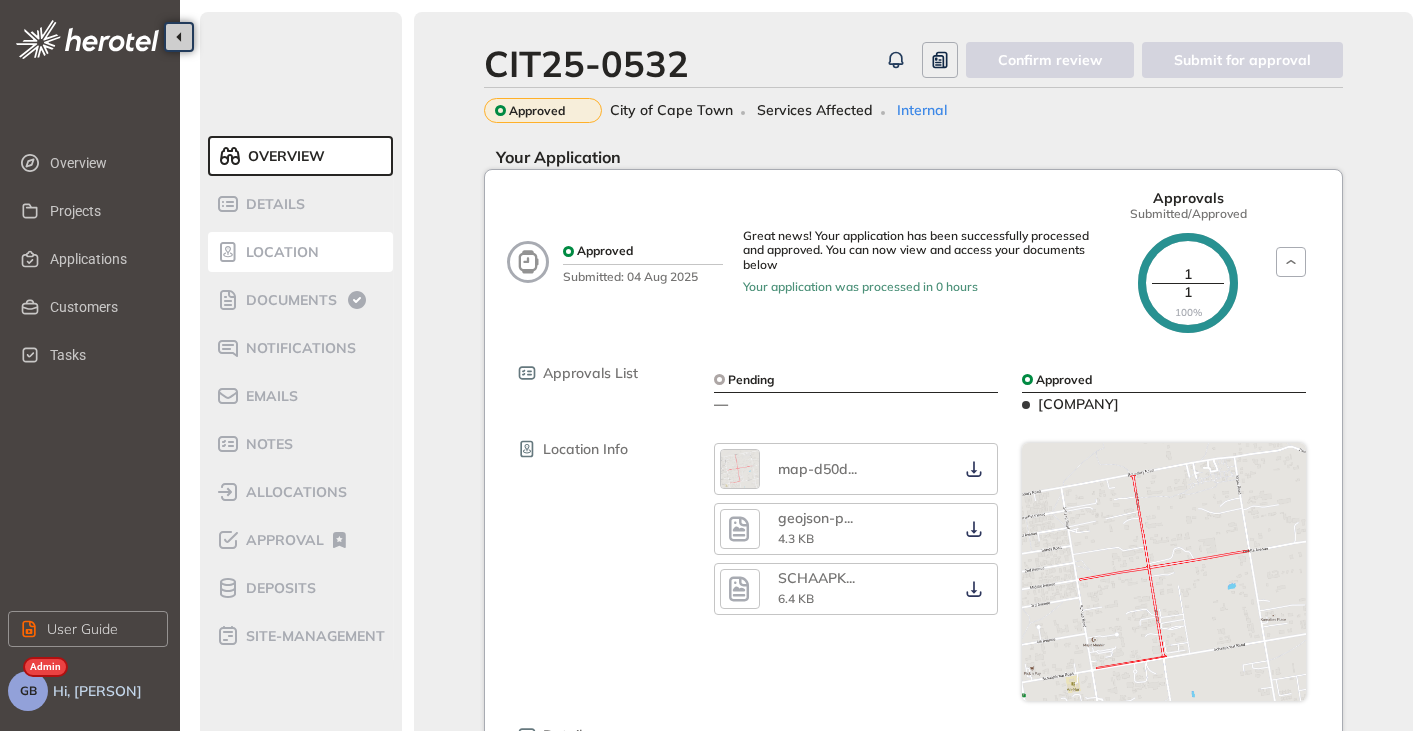click on "Location" at bounding box center [279, 252] 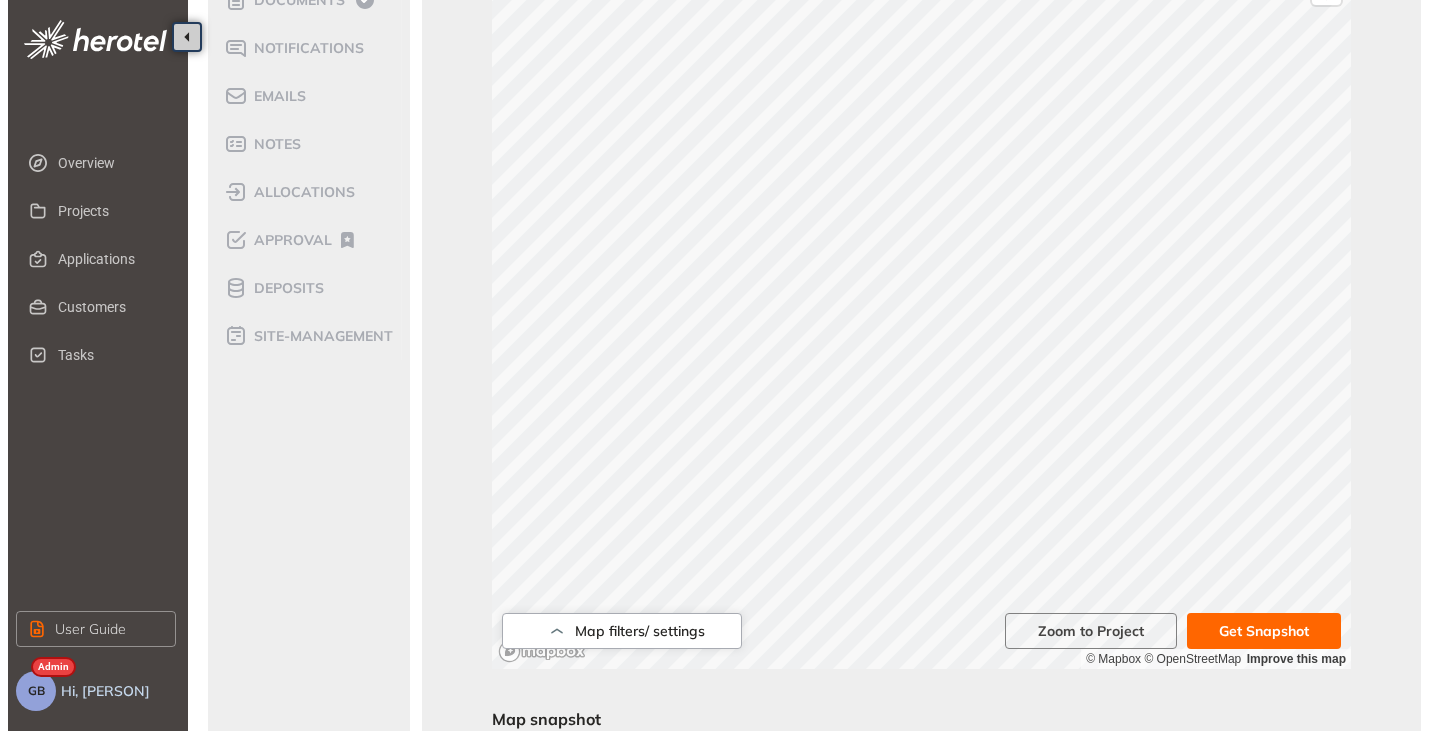 scroll, scrollTop: 0, scrollLeft: 0, axis: both 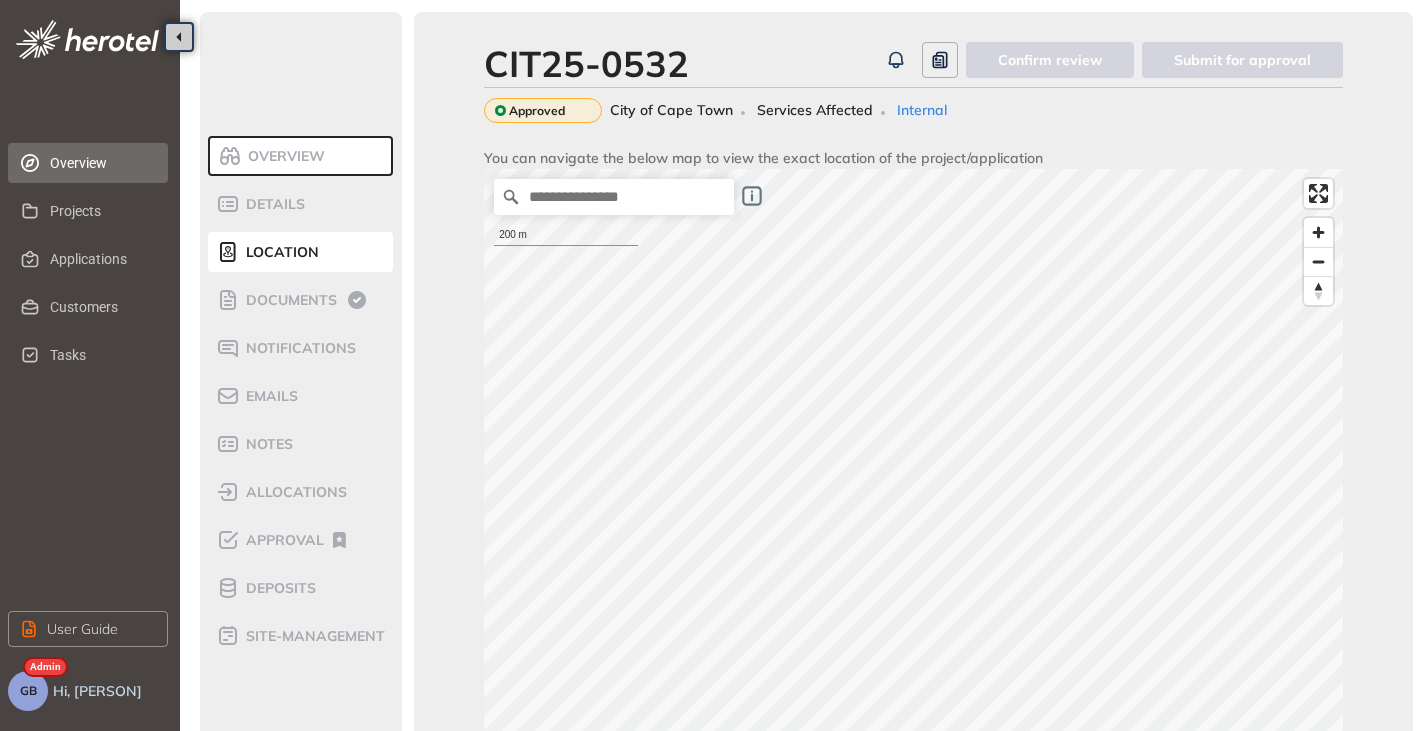 click on "Overview" at bounding box center [101, 163] 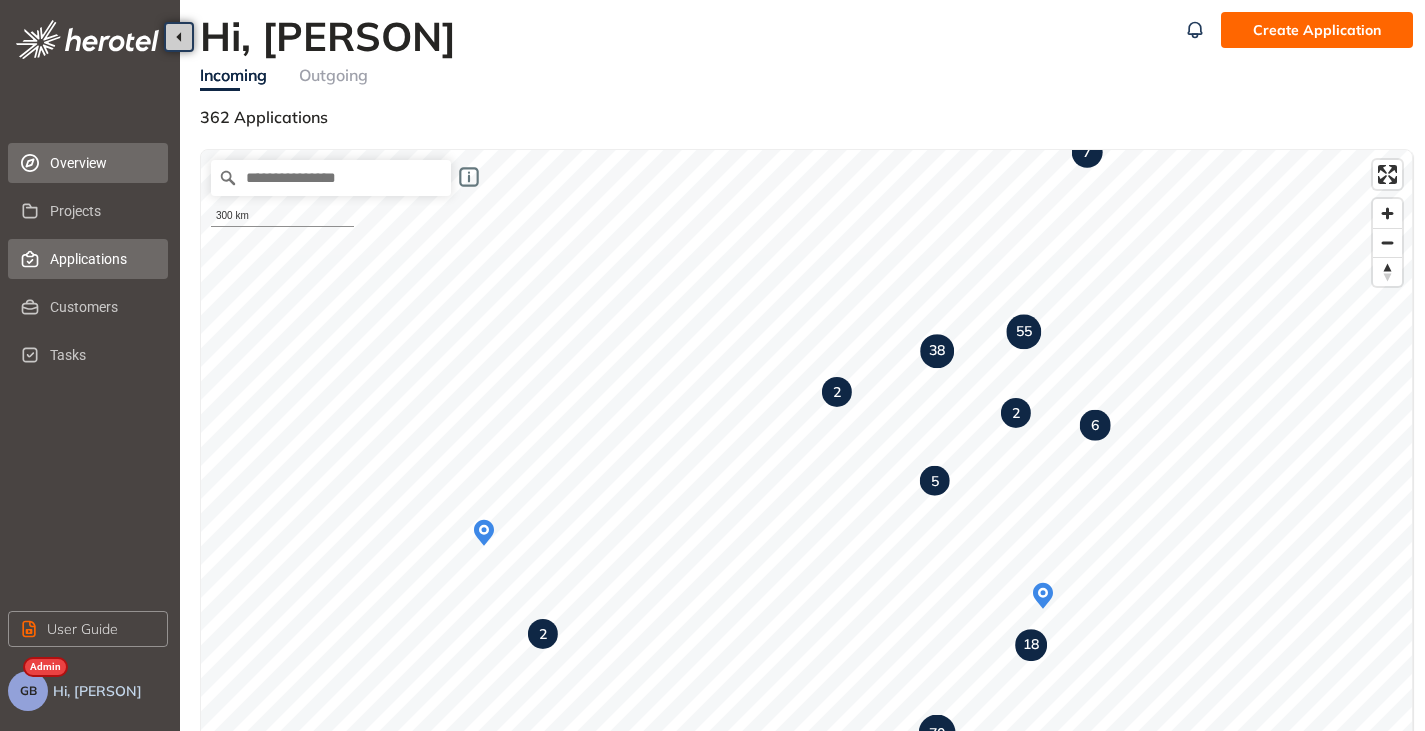 click on "Applications" at bounding box center [101, 259] 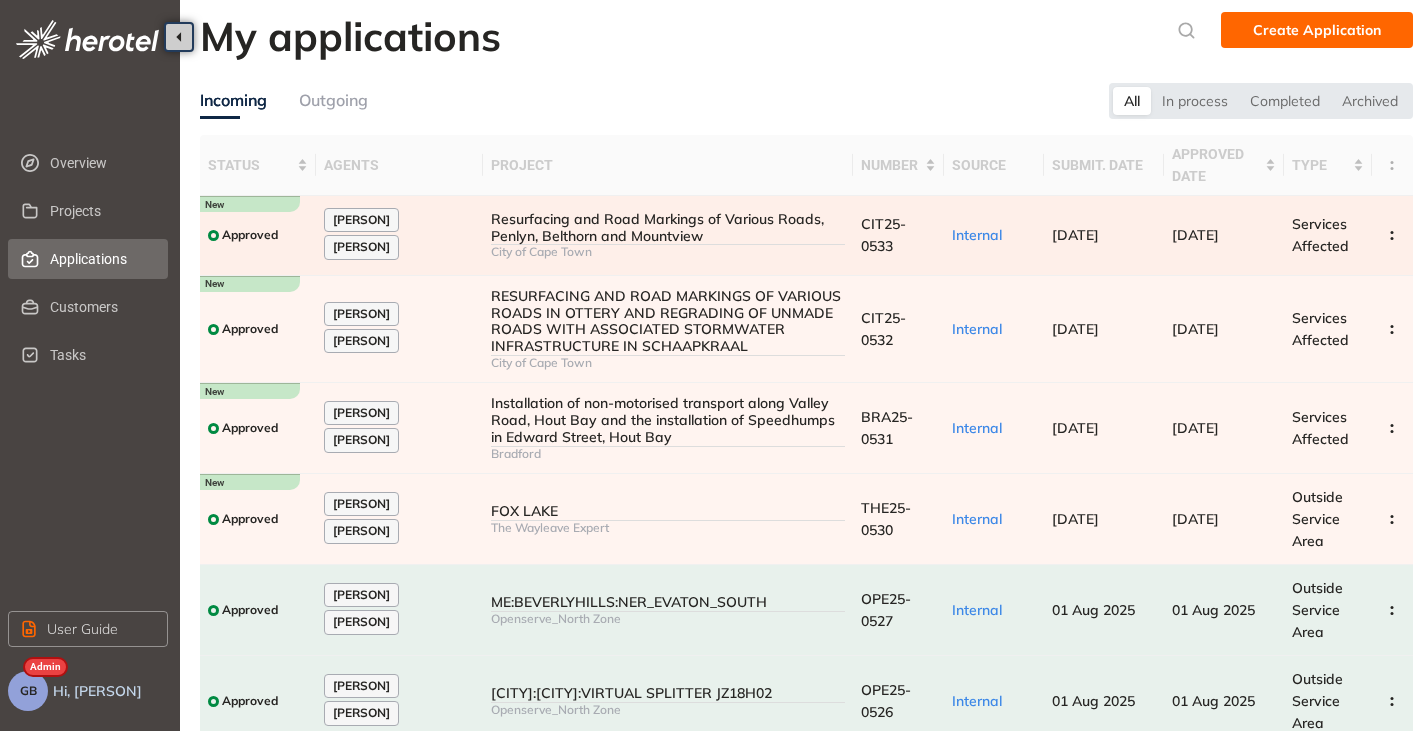 click on "Resurfacing and Road Markings of Various Roads, Penlyn, Belthorn and Mountview" at bounding box center [667, 228] 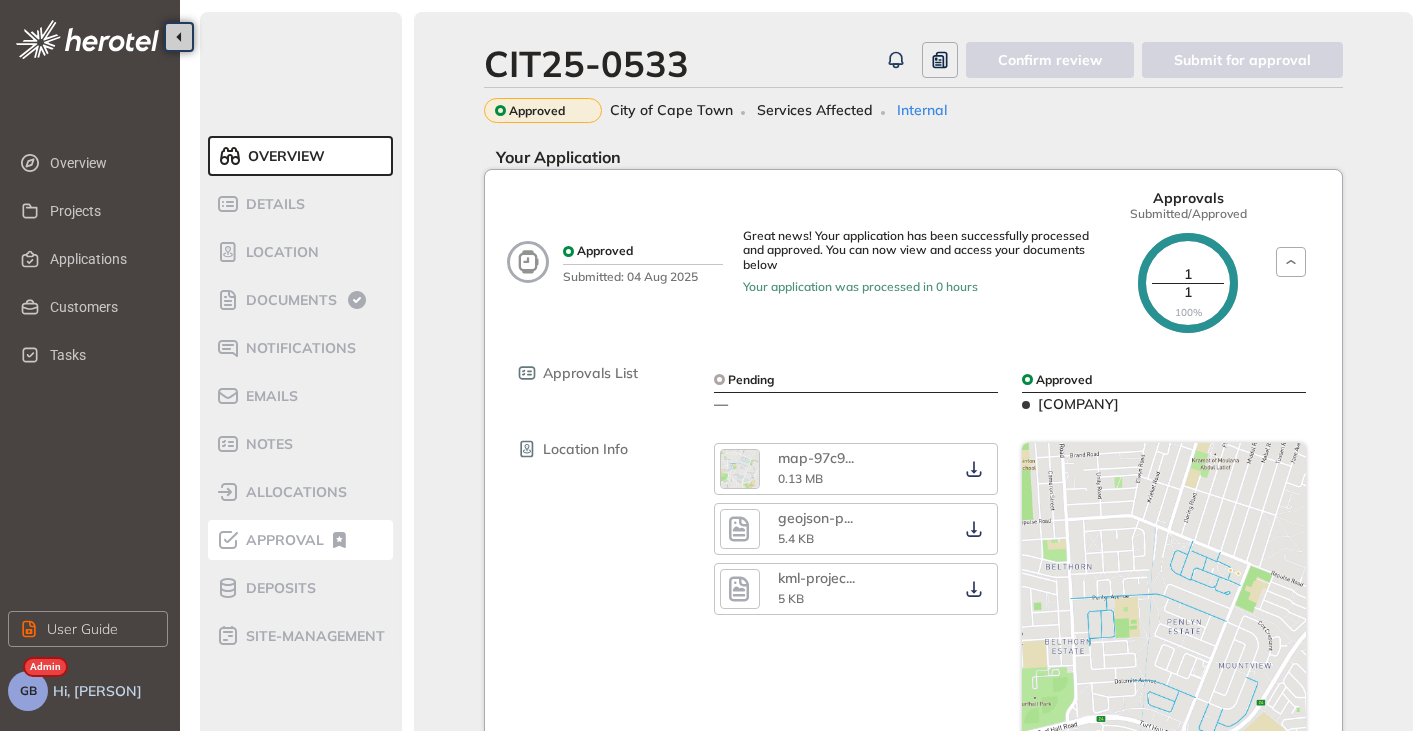 click on "Approval" at bounding box center (301, 540) 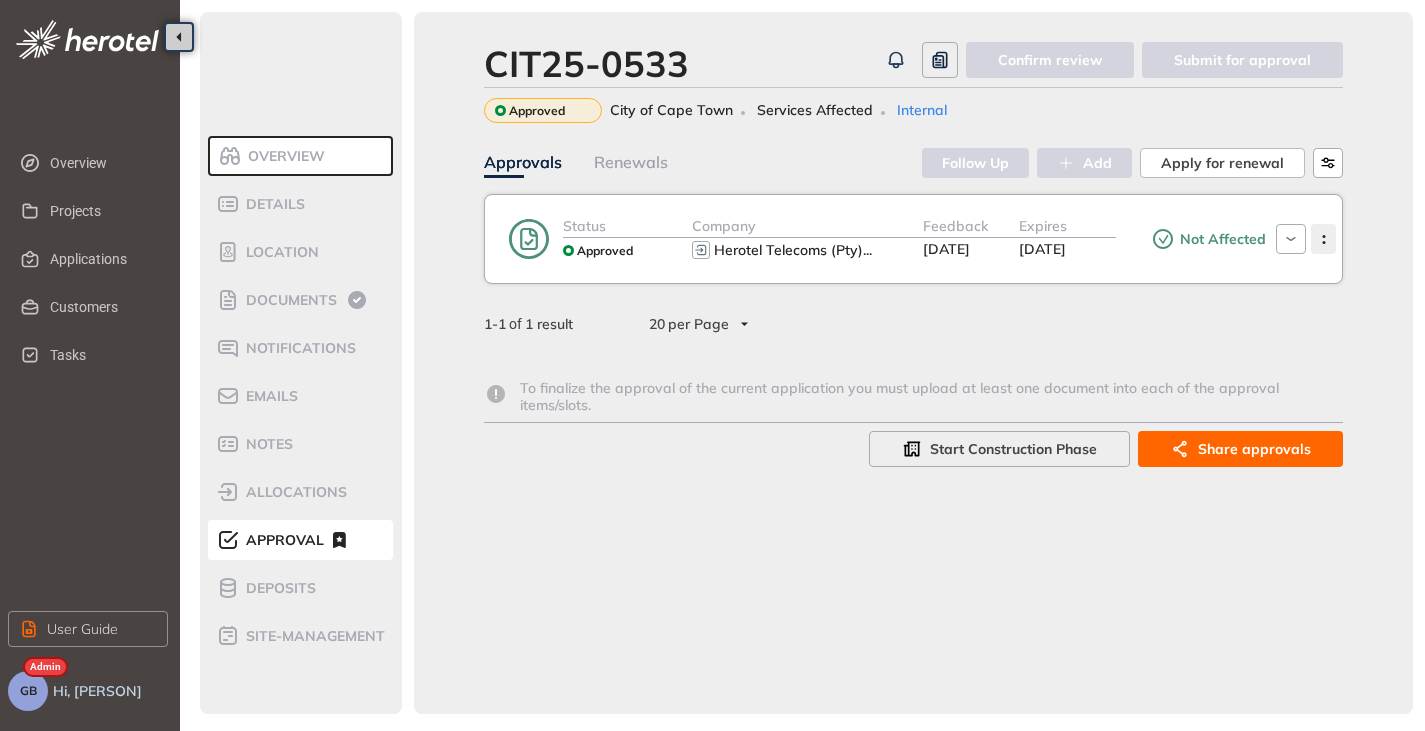 click 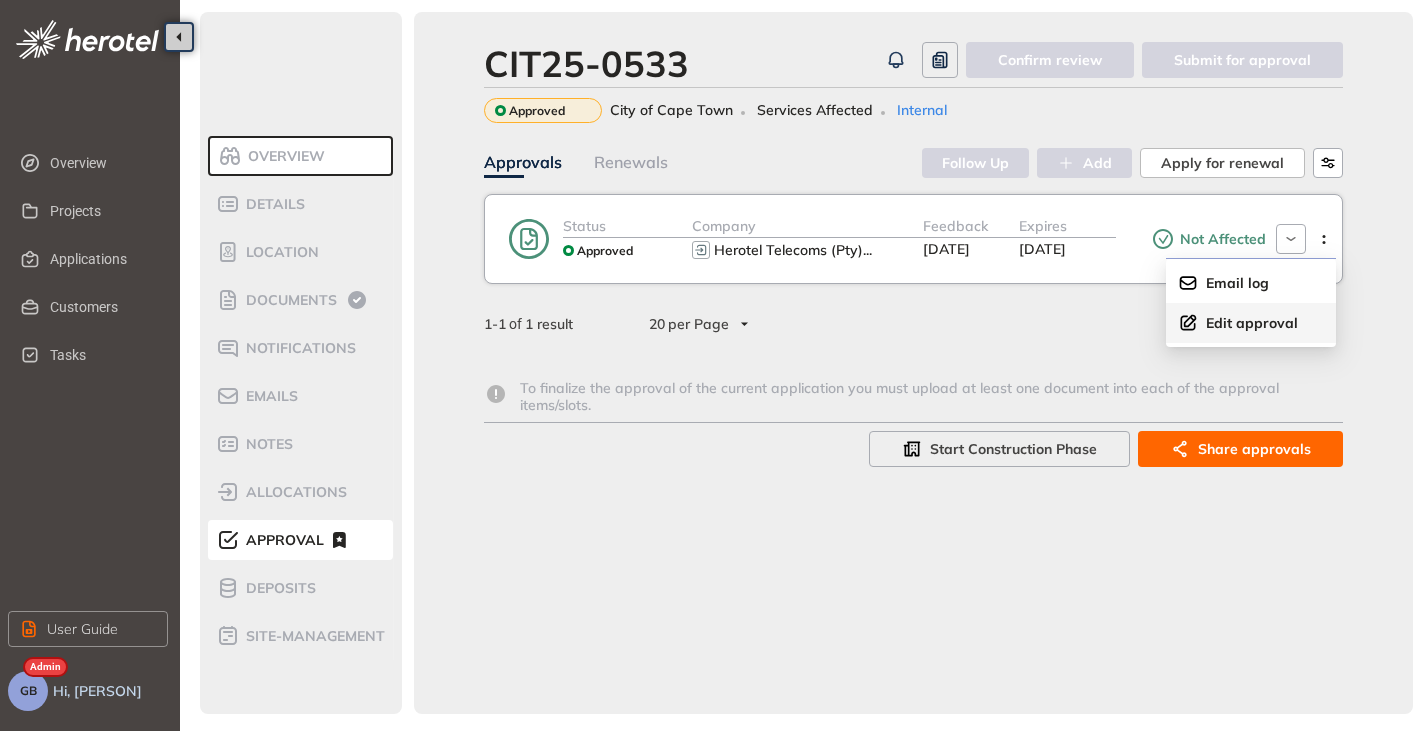 click on "Edit approval" at bounding box center (1251, 323) 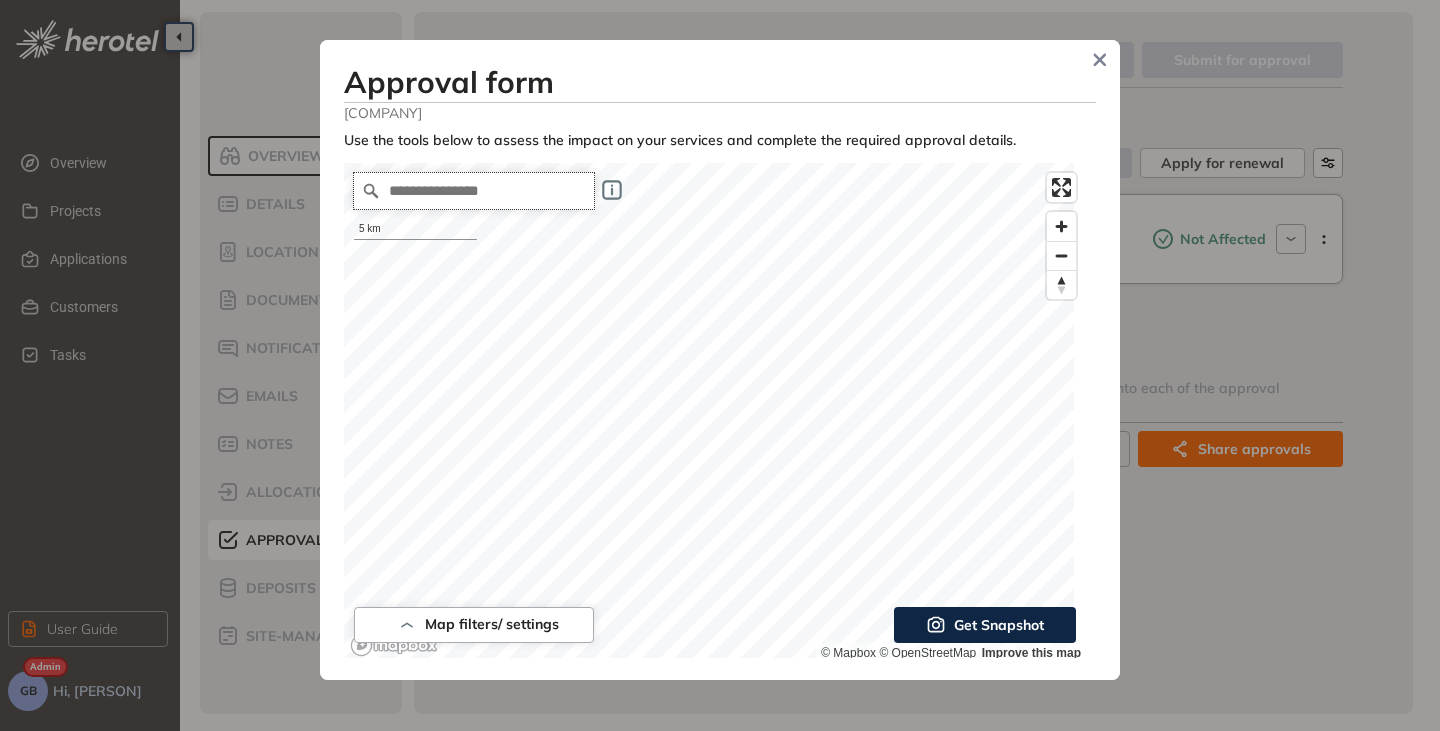 click at bounding box center [474, 191] 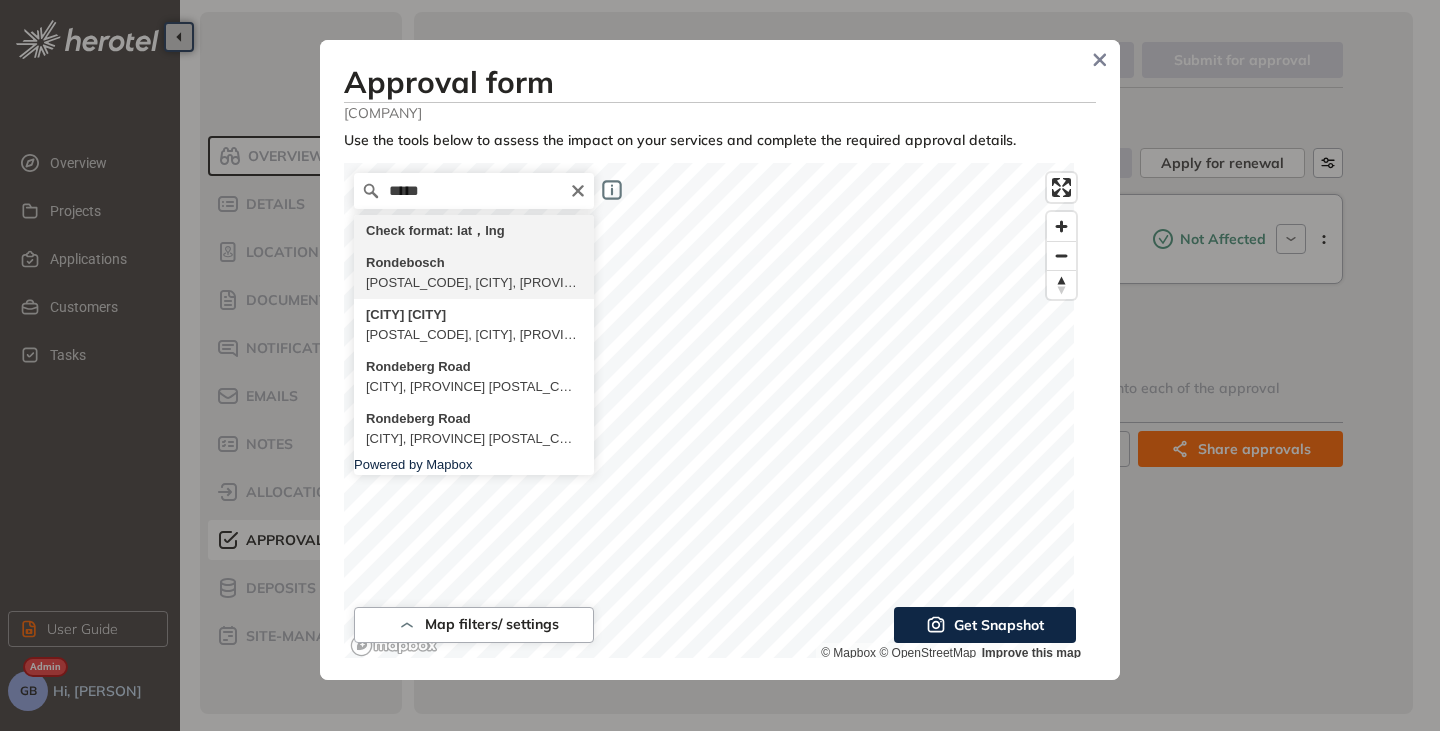 type on "**********" 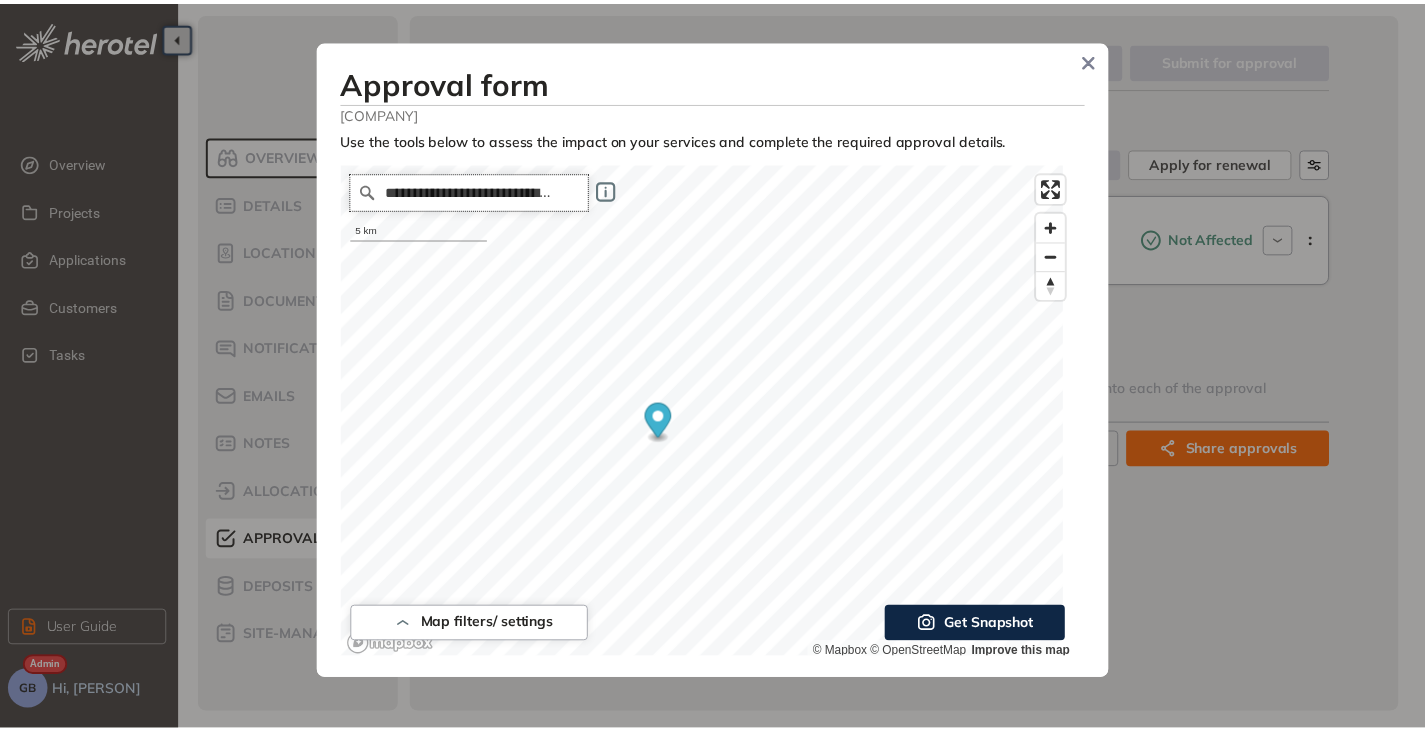 scroll, scrollTop: 0, scrollLeft: 0, axis: both 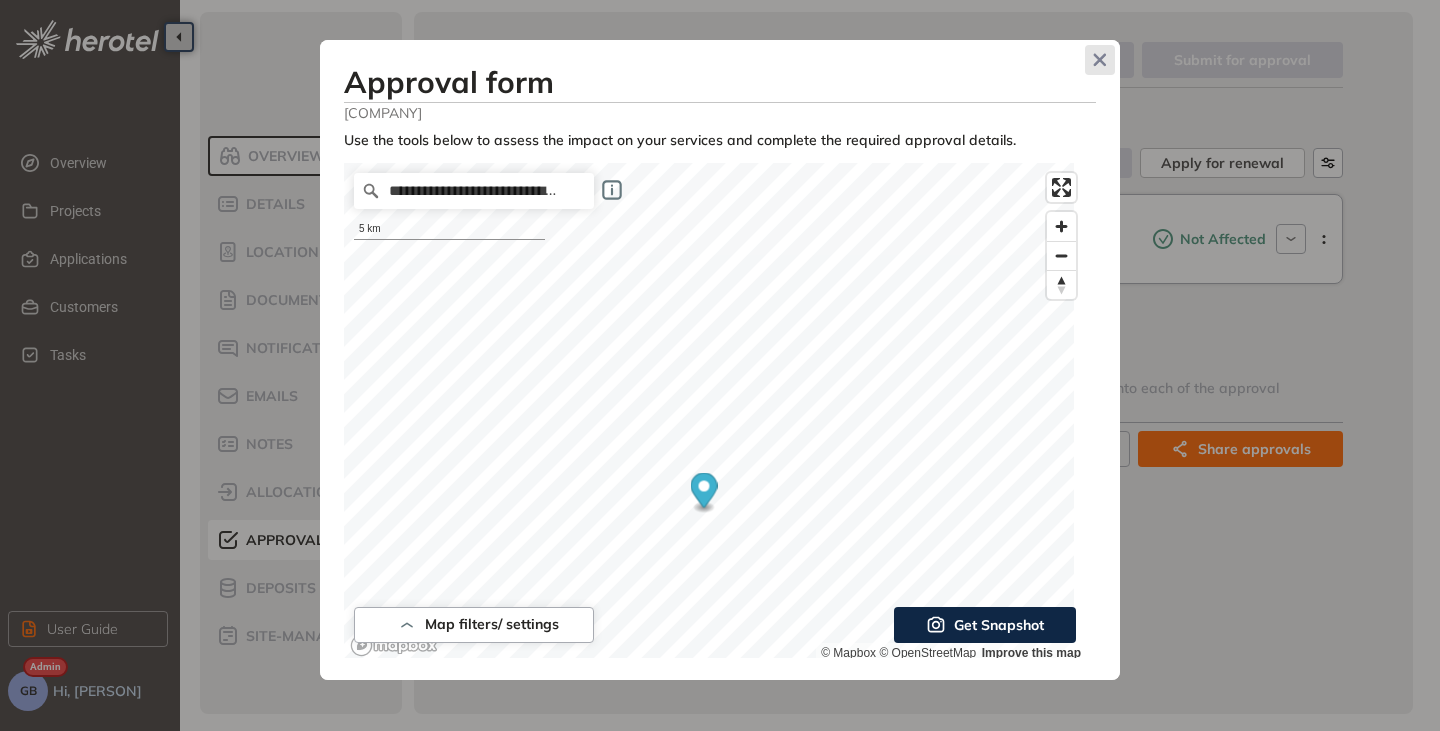 click at bounding box center [1100, 60] 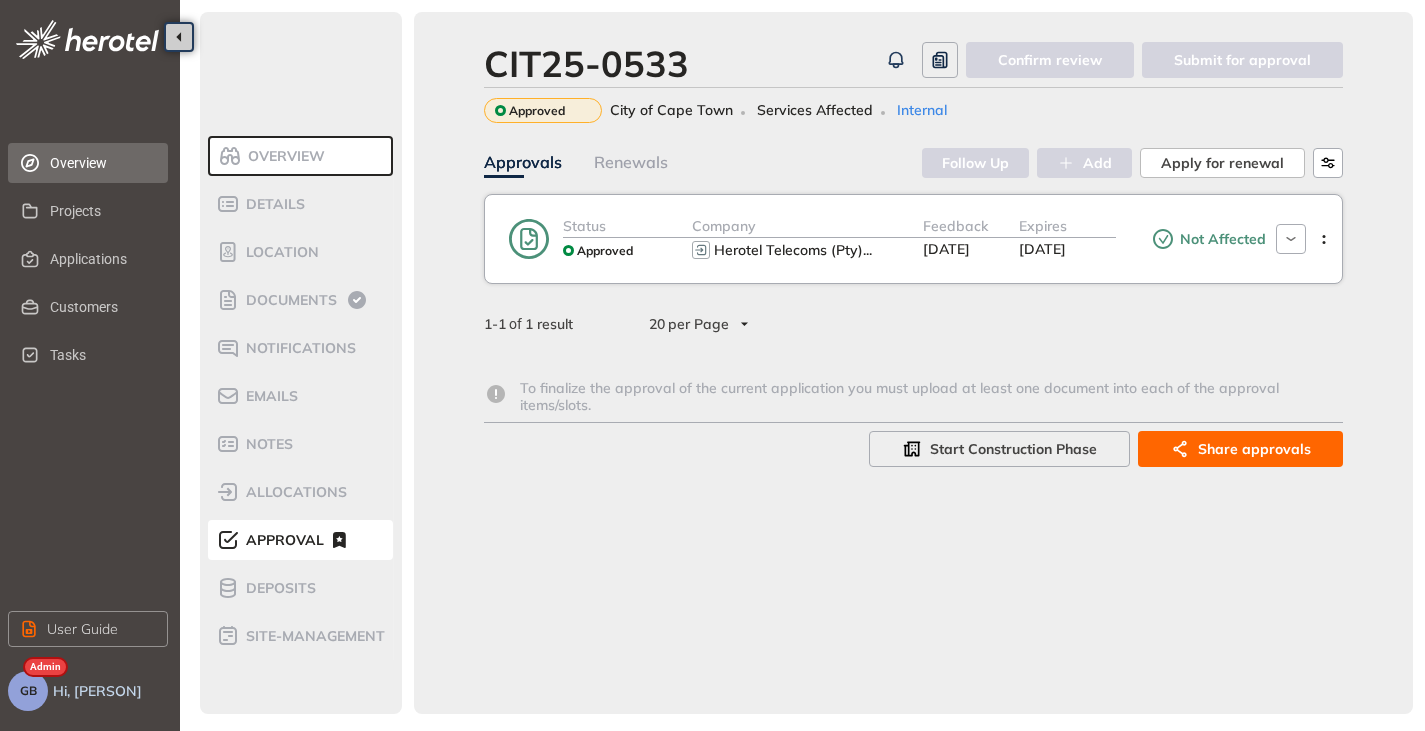 click on "Overview" at bounding box center [101, 163] 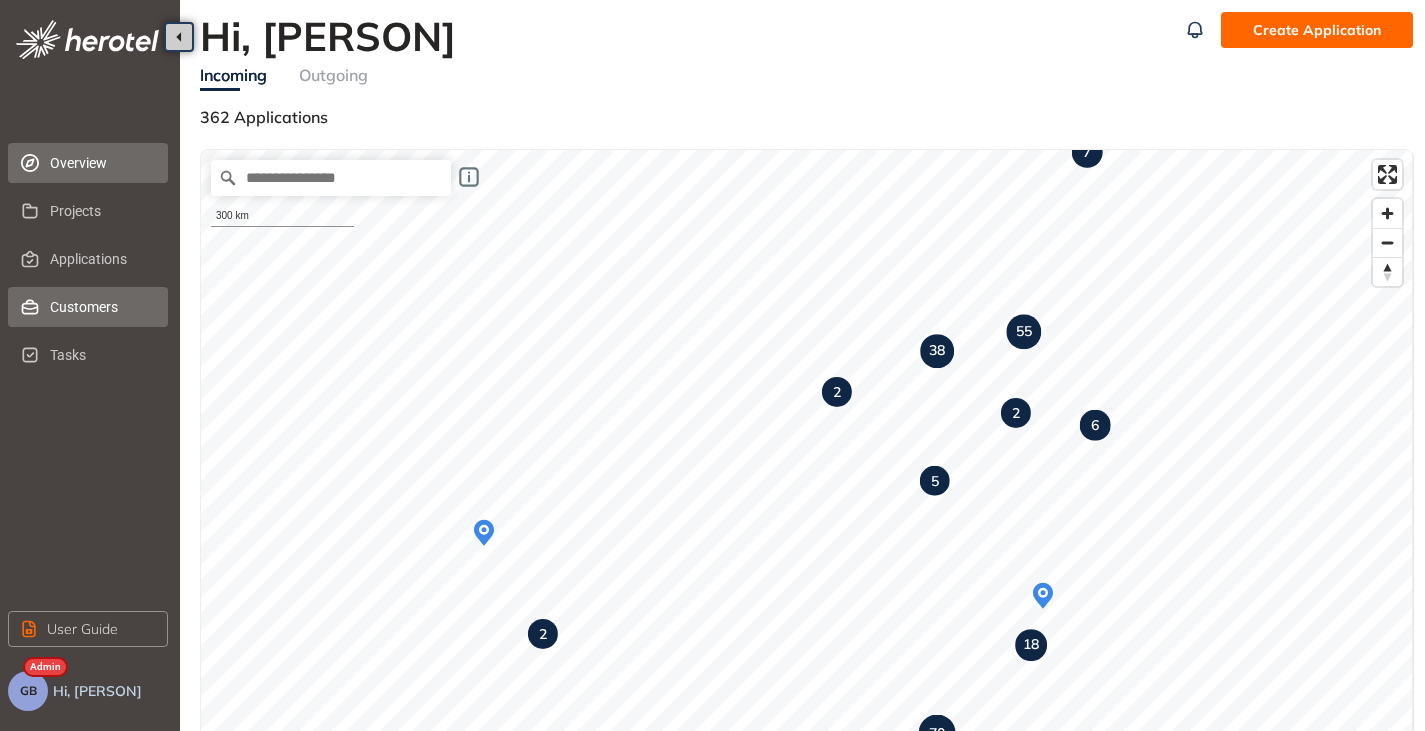 click on "Customers" at bounding box center [101, 307] 